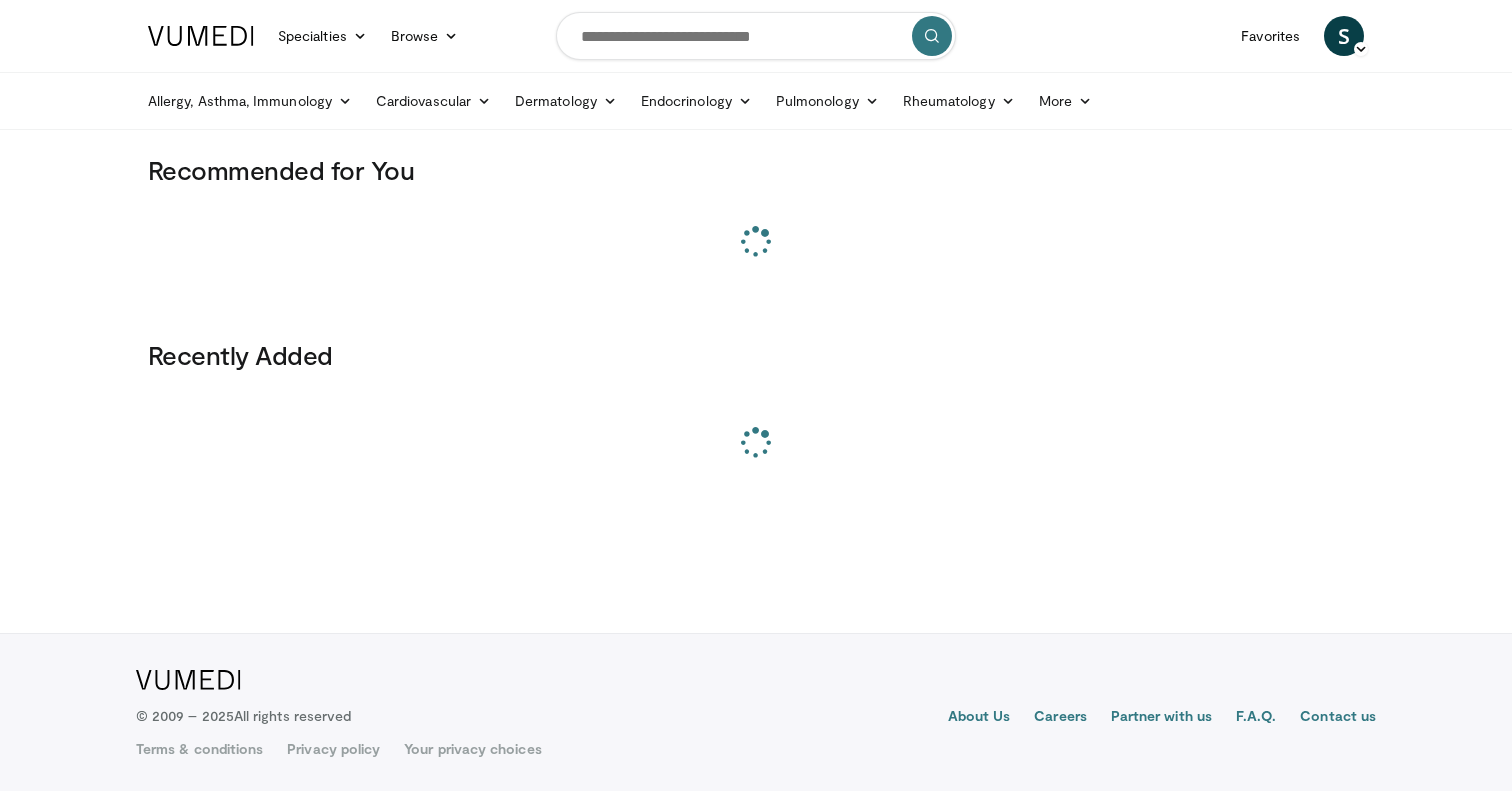 scroll, scrollTop: 0, scrollLeft: 0, axis: both 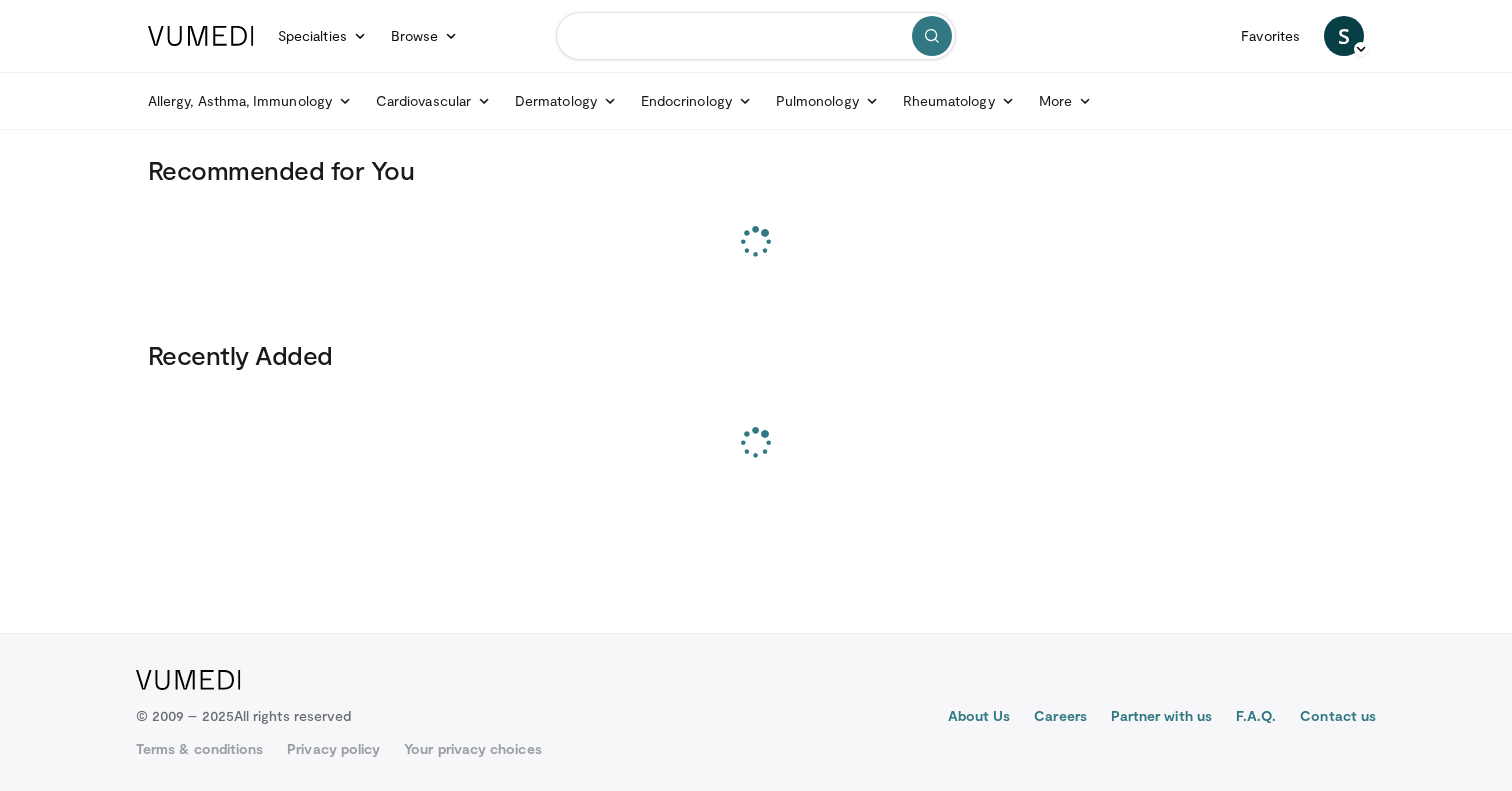 click at bounding box center (756, 36) 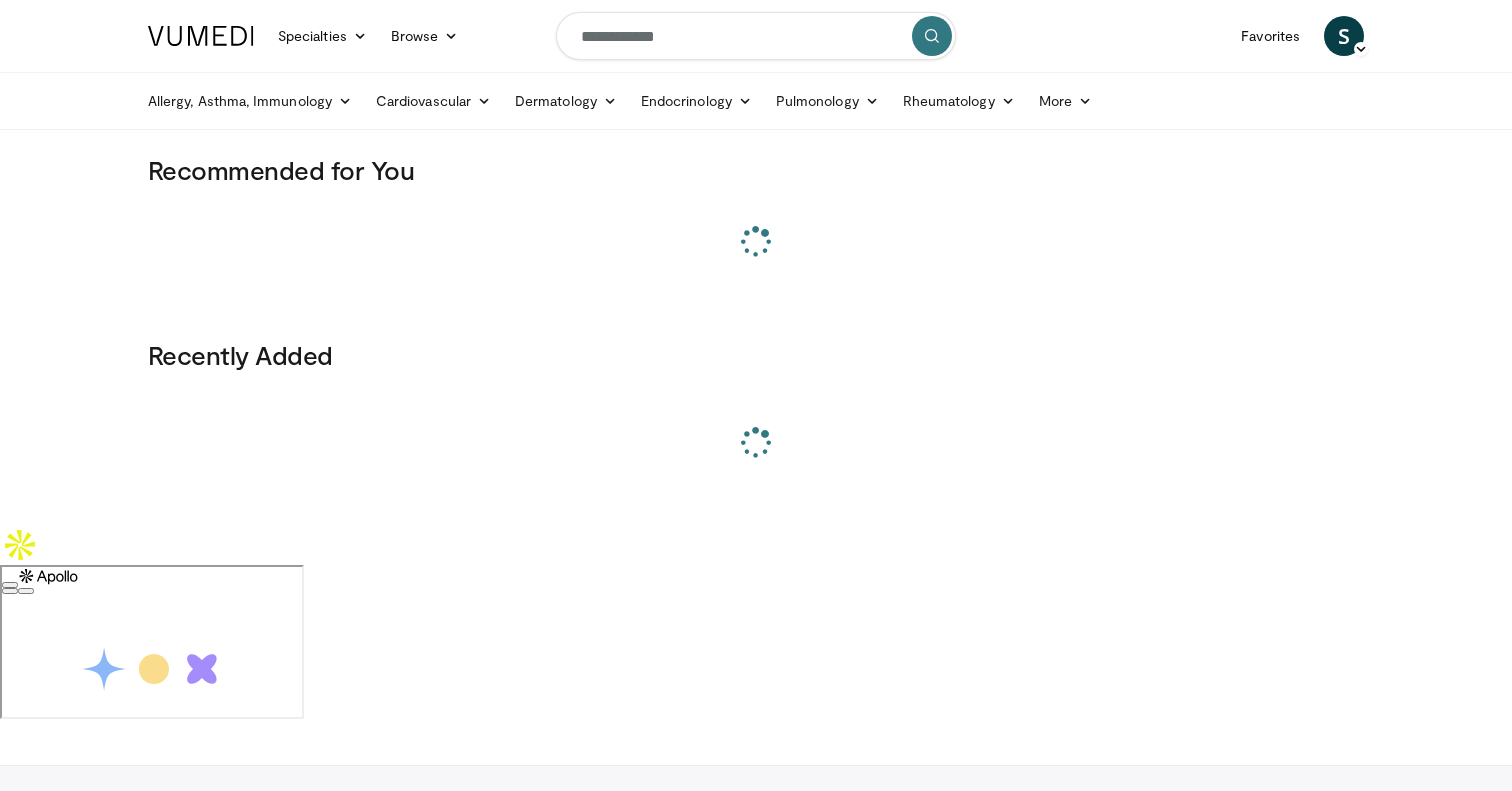 scroll, scrollTop: 0, scrollLeft: 0, axis: both 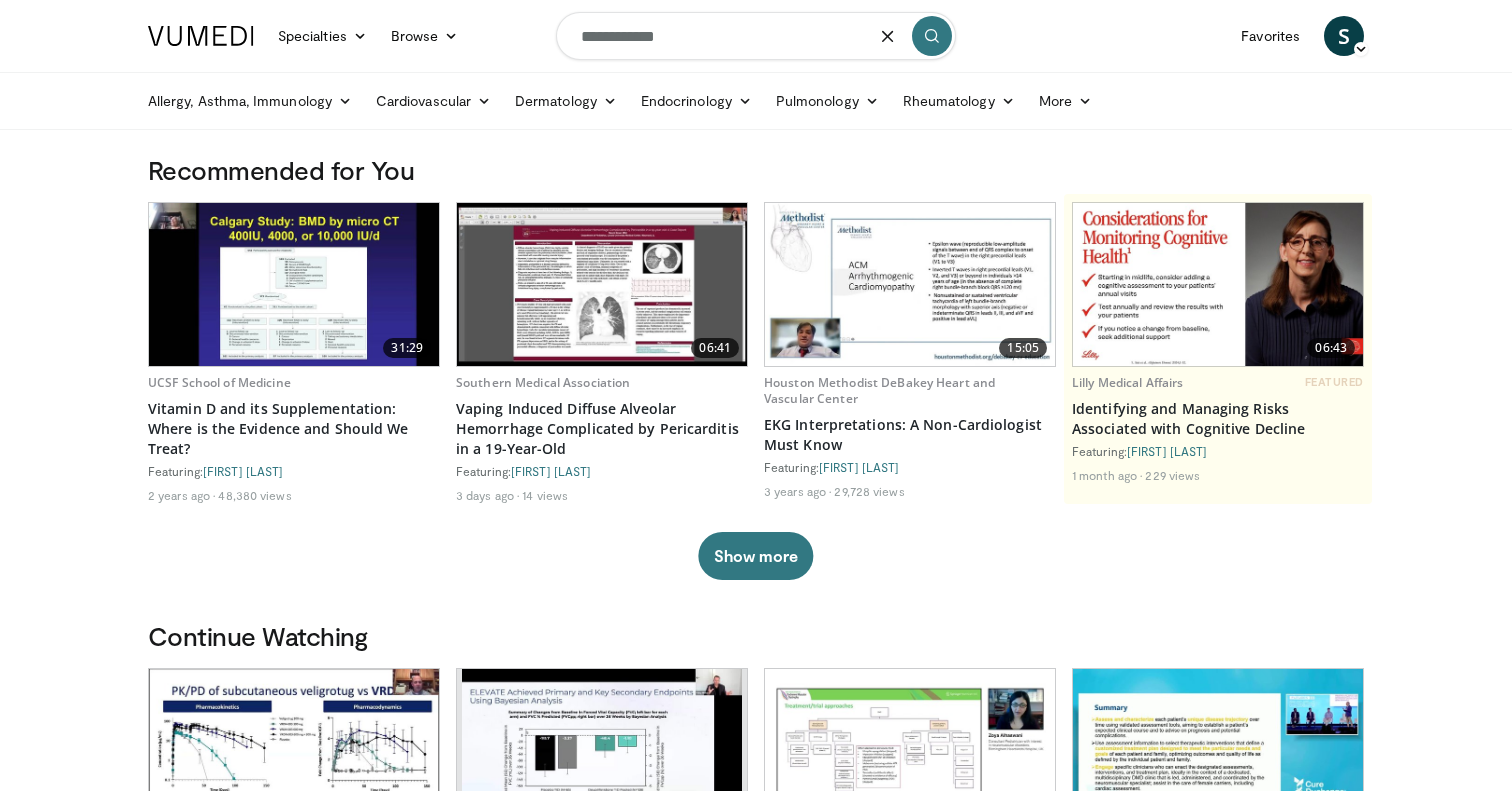 click on "**********" at bounding box center (756, 36) 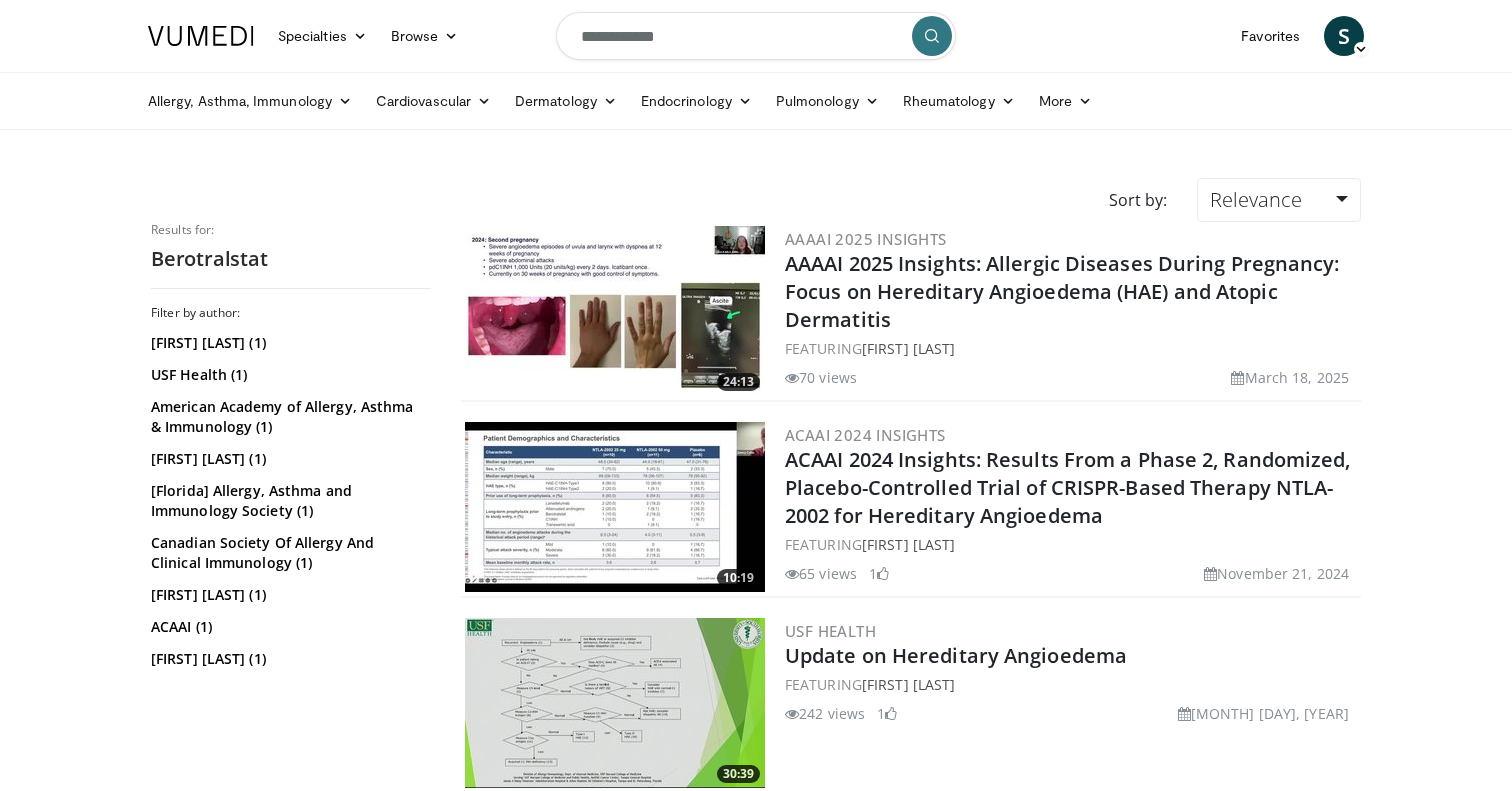 scroll, scrollTop: 0, scrollLeft: 0, axis: both 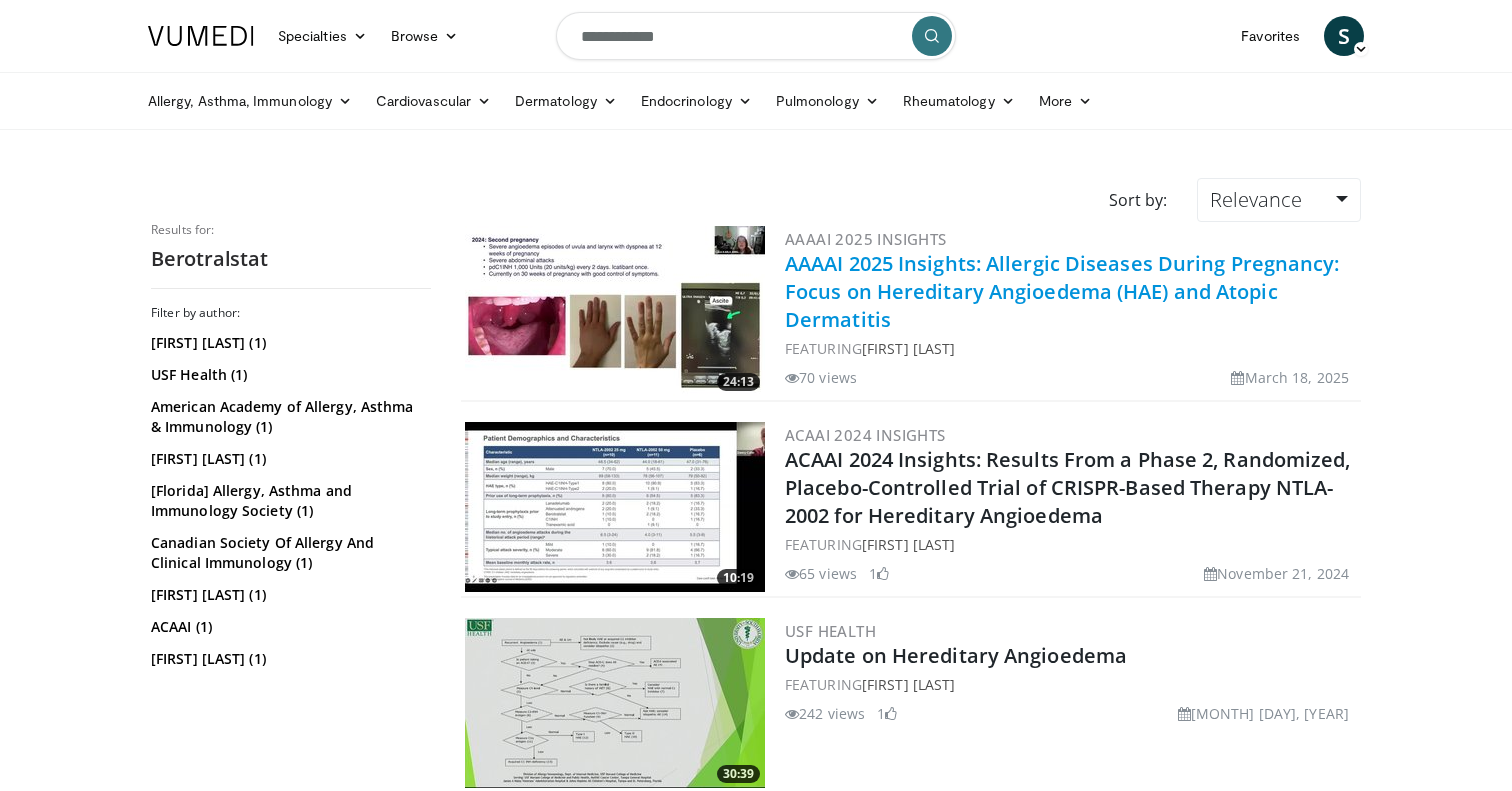 drag, startPoint x: 896, startPoint y: 327, endPoint x: 786, endPoint y: 270, distance: 123.89108 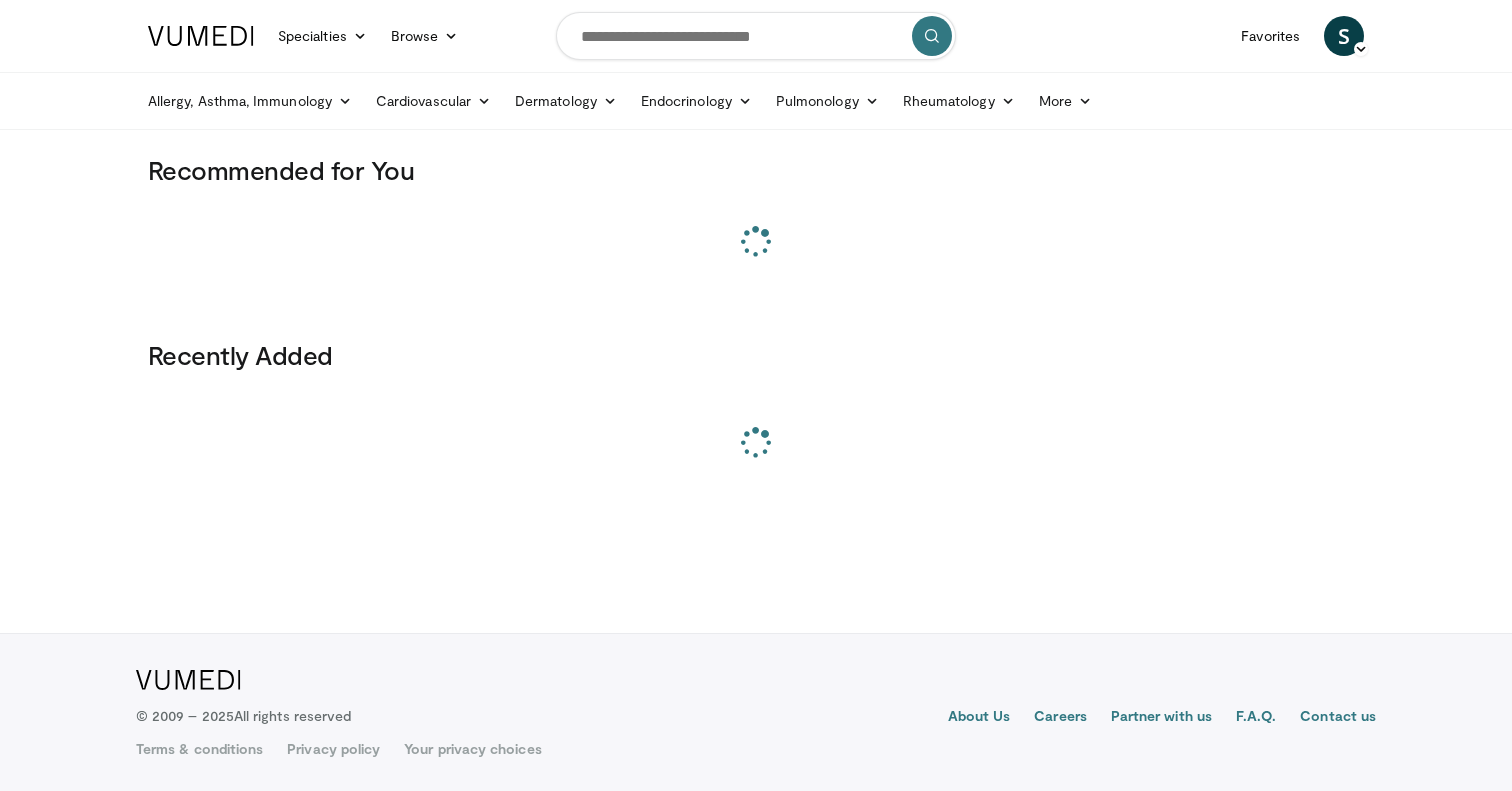scroll, scrollTop: 0, scrollLeft: 0, axis: both 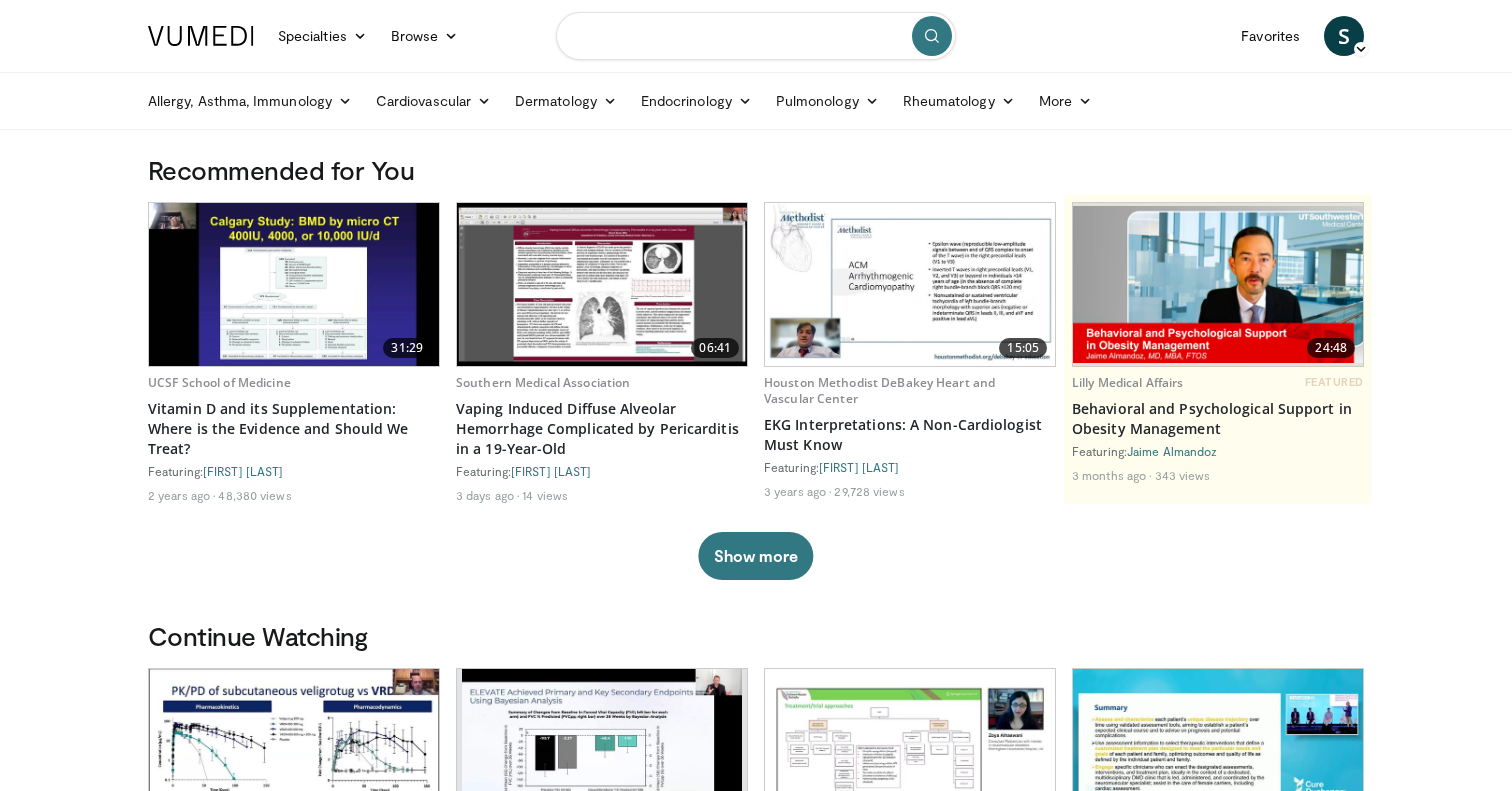 click at bounding box center (756, 36) 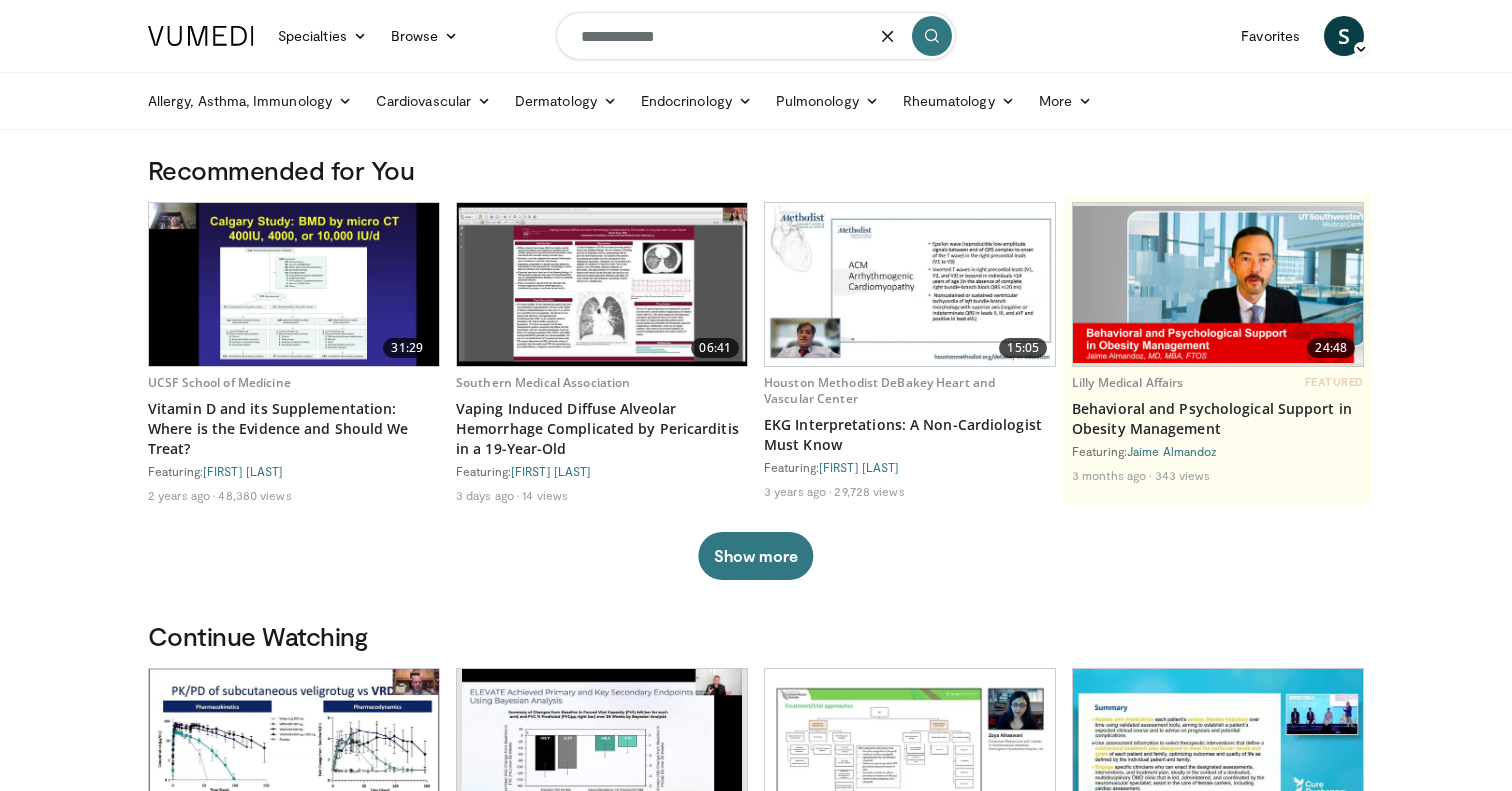 type on "**********" 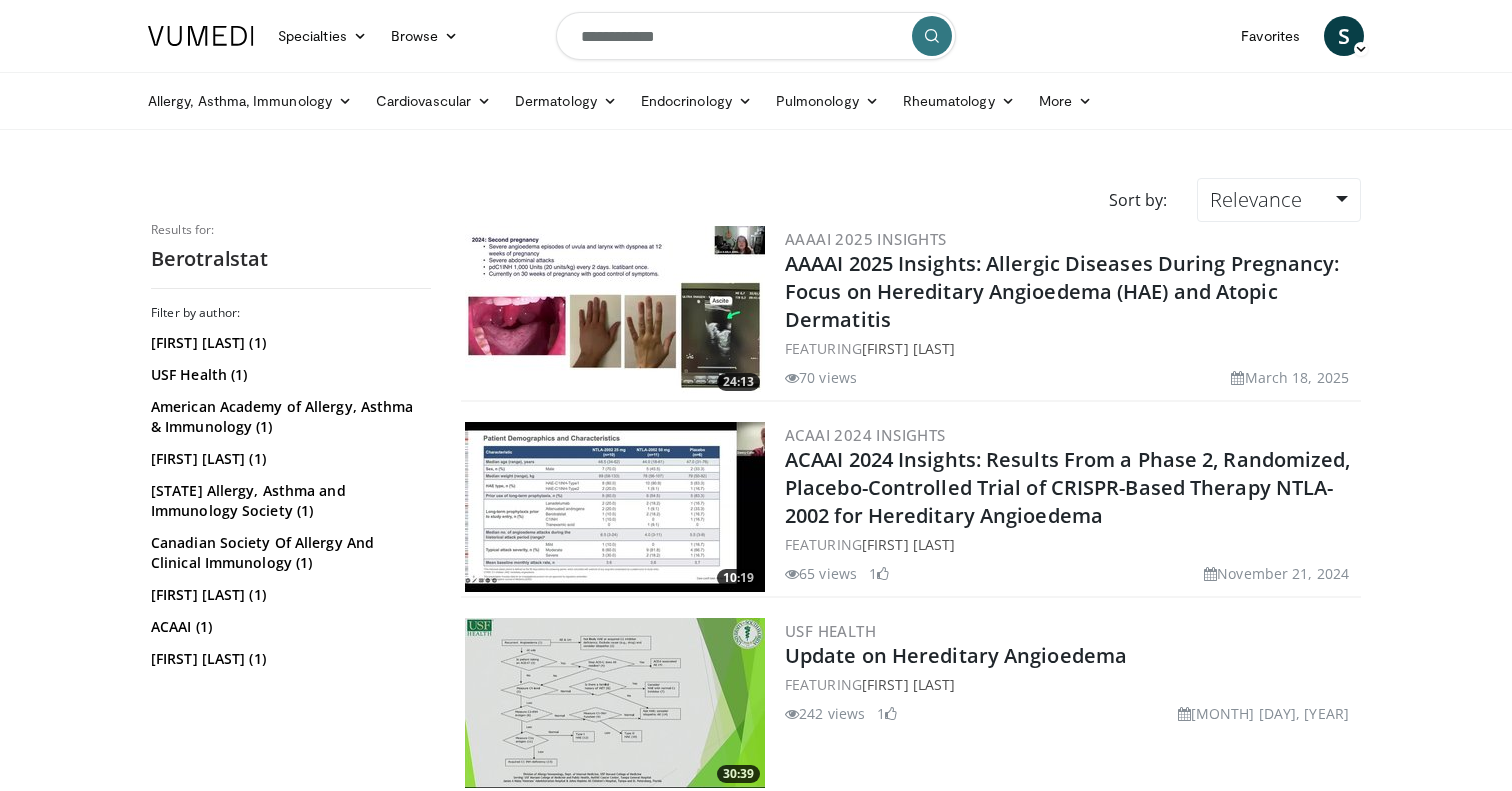 scroll, scrollTop: 0, scrollLeft: 0, axis: both 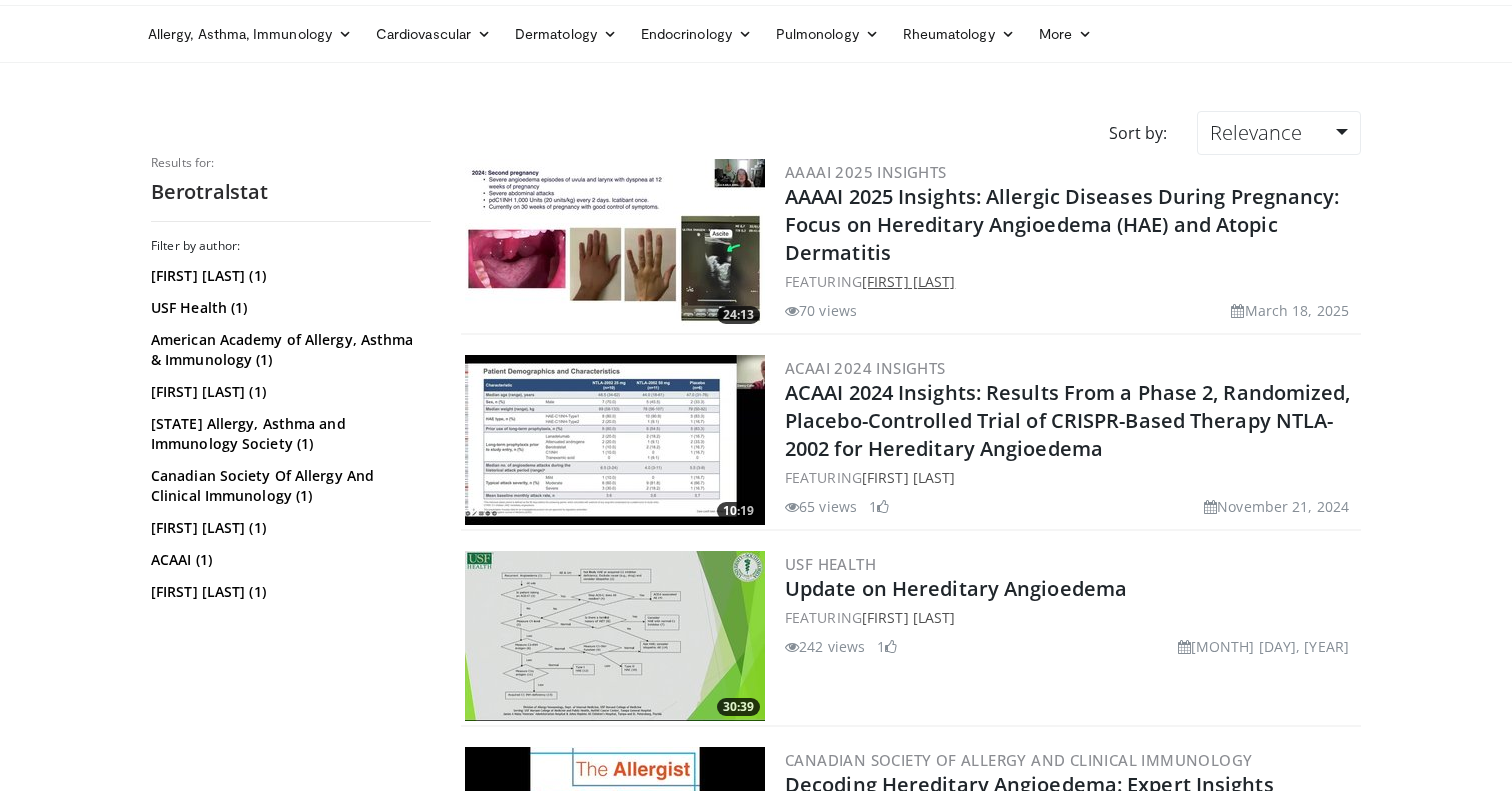 drag, startPoint x: 1030, startPoint y: 279, endPoint x: 866, endPoint y: 282, distance: 164.02744 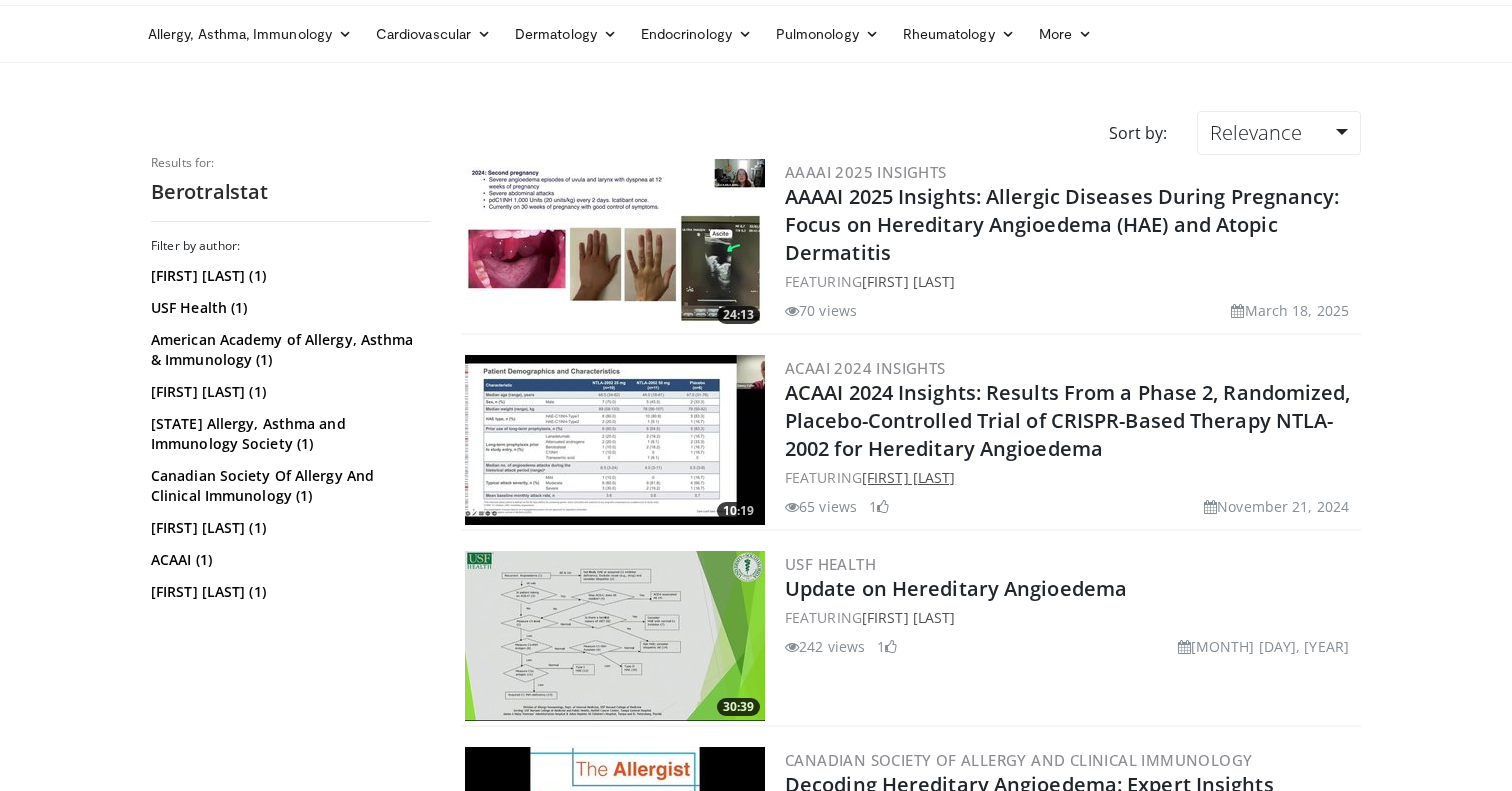 drag, startPoint x: 979, startPoint y: 478, endPoint x: 868, endPoint y: 476, distance: 111.01801 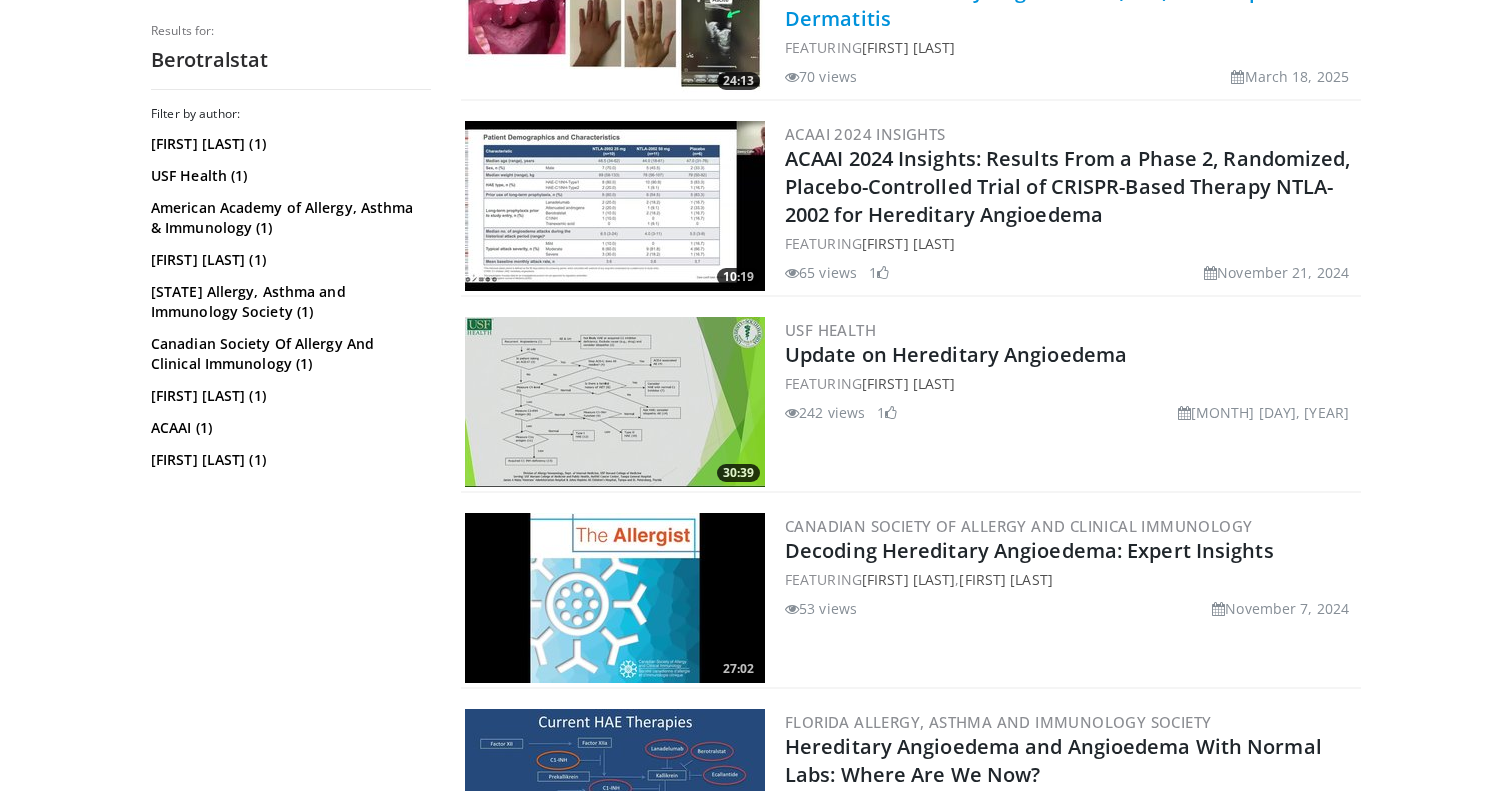scroll, scrollTop: 456, scrollLeft: 0, axis: vertical 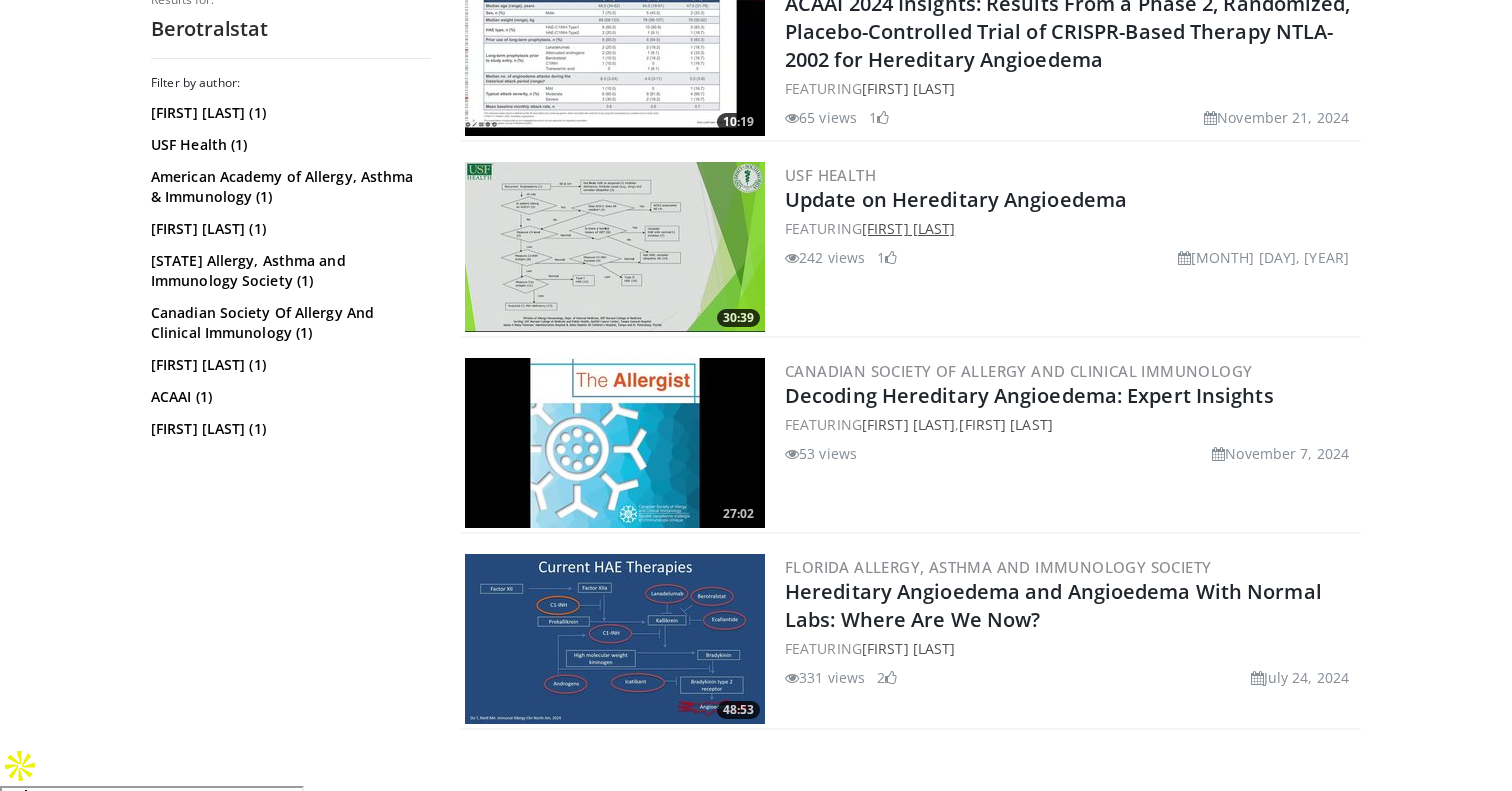 drag, startPoint x: 915, startPoint y: 237, endPoint x: 950, endPoint y: 237, distance: 35 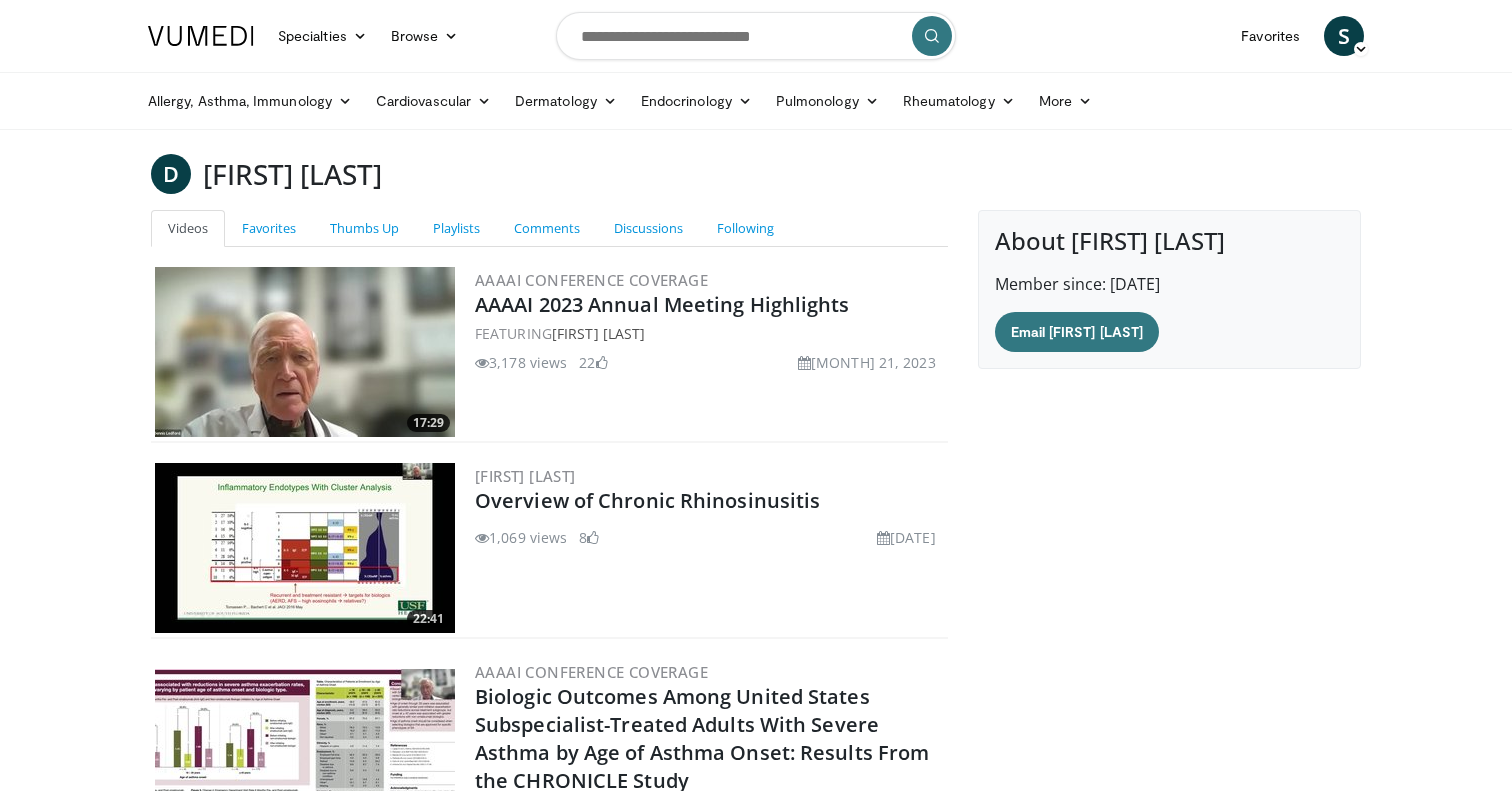 scroll, scrollTop: 0, scrollLeft: 0, axis: both 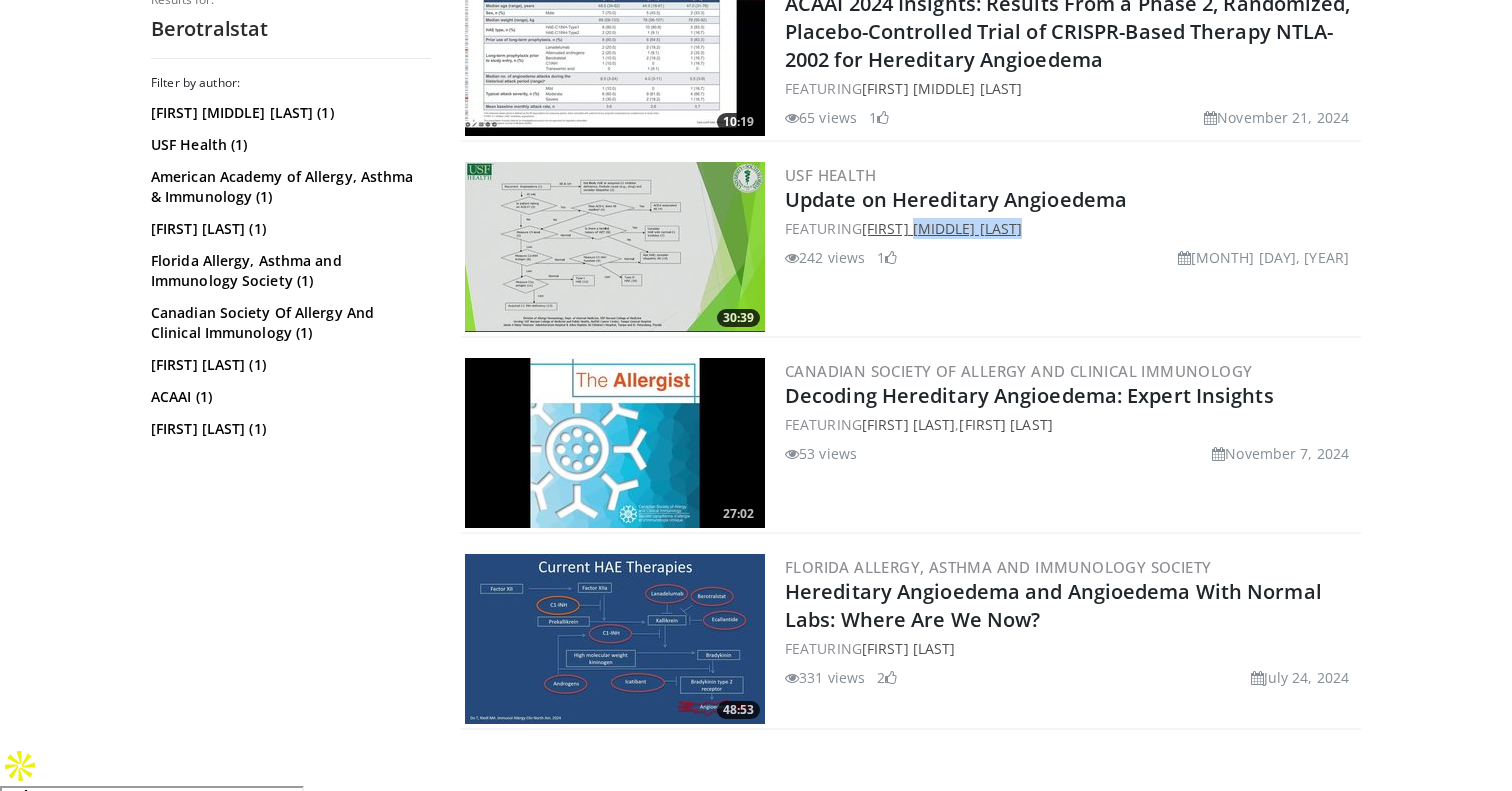 drag, startPoint x: 1010, startPoint y: 236, endPoint x: 870, endPoint y: 228, distance: 140.22838 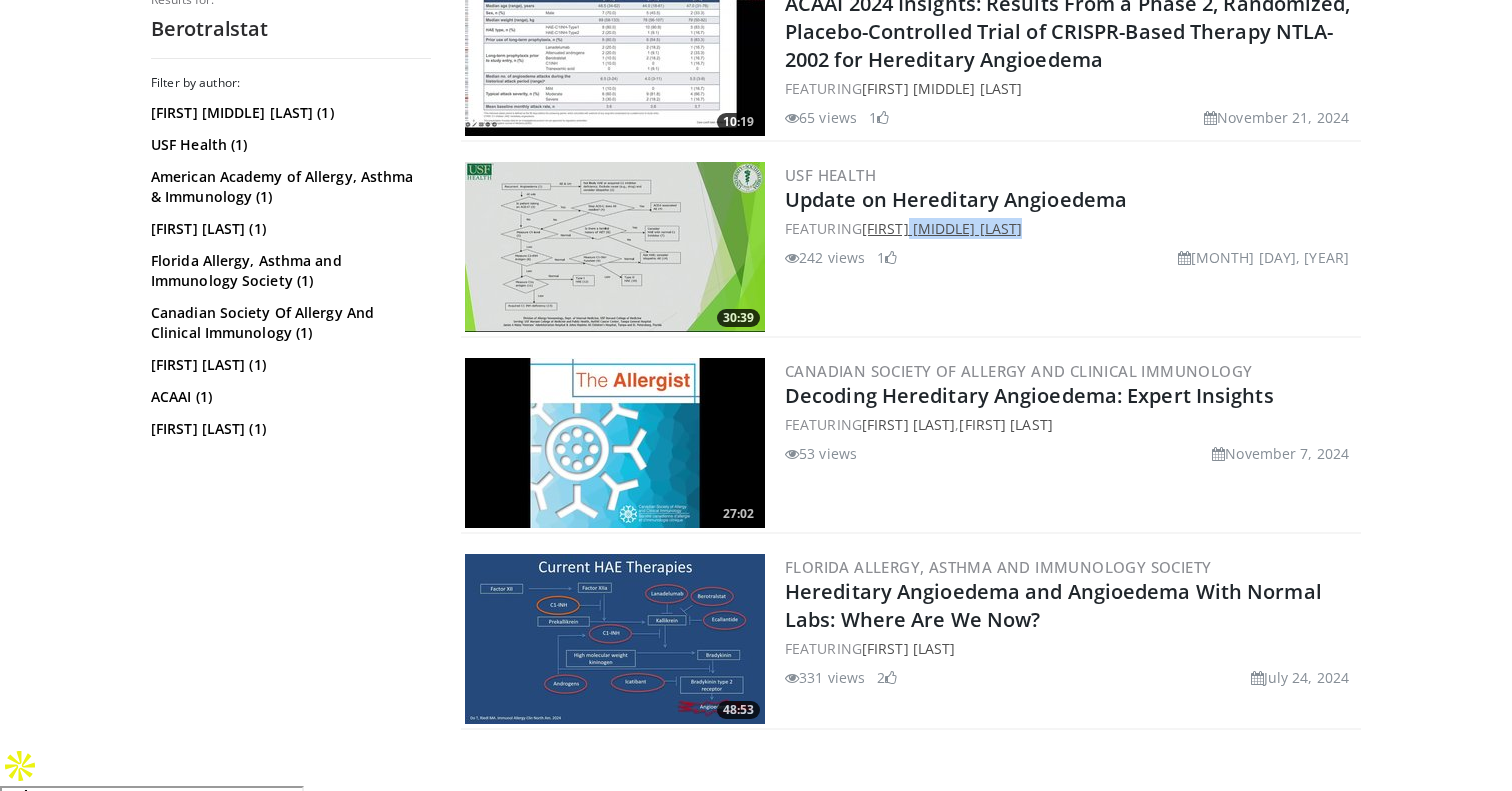 copy on "[FIRST] [LAST]" 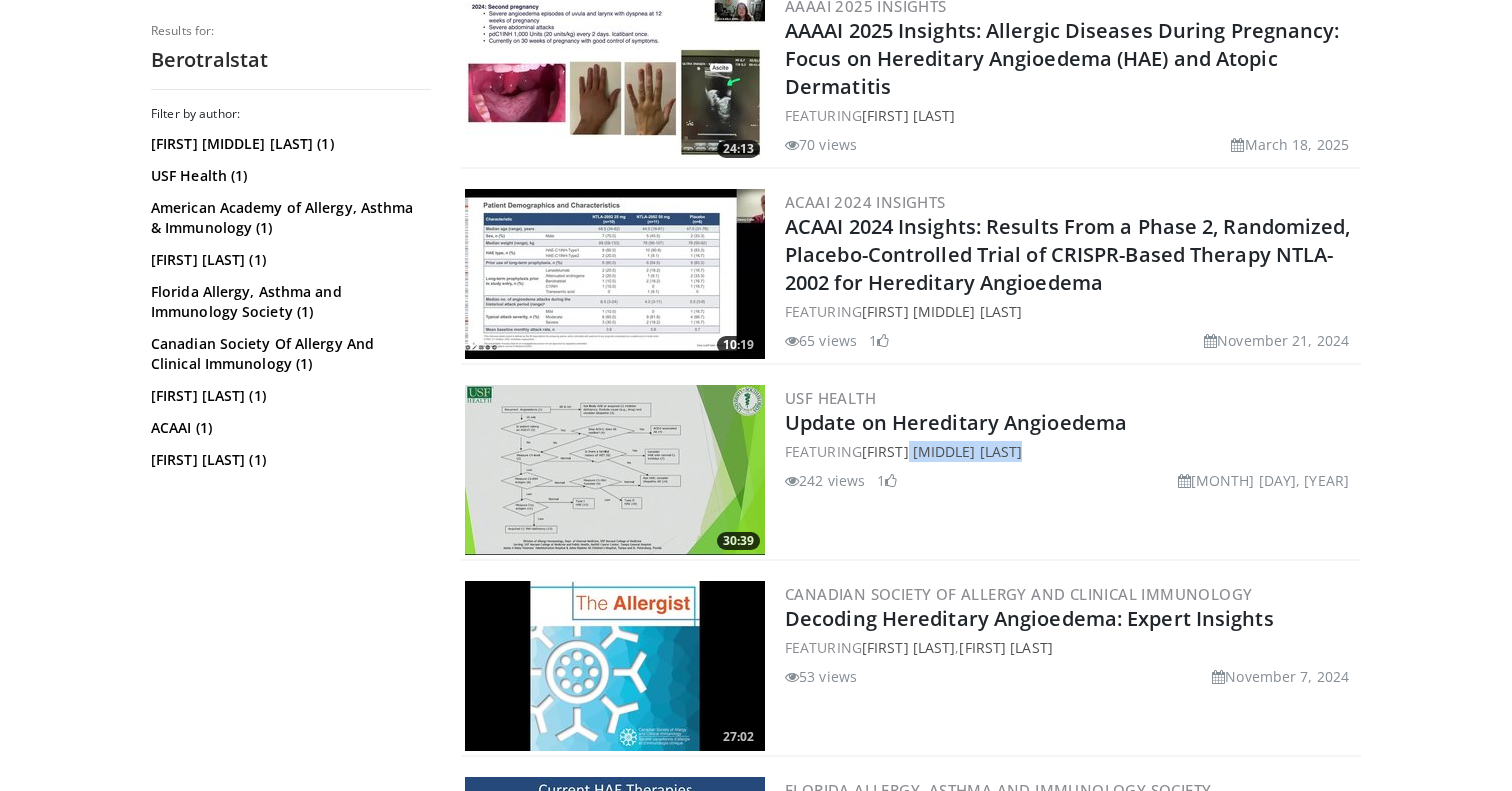 scroll, scrollTop: 126, scrollLeft: 0, axis: vertical 